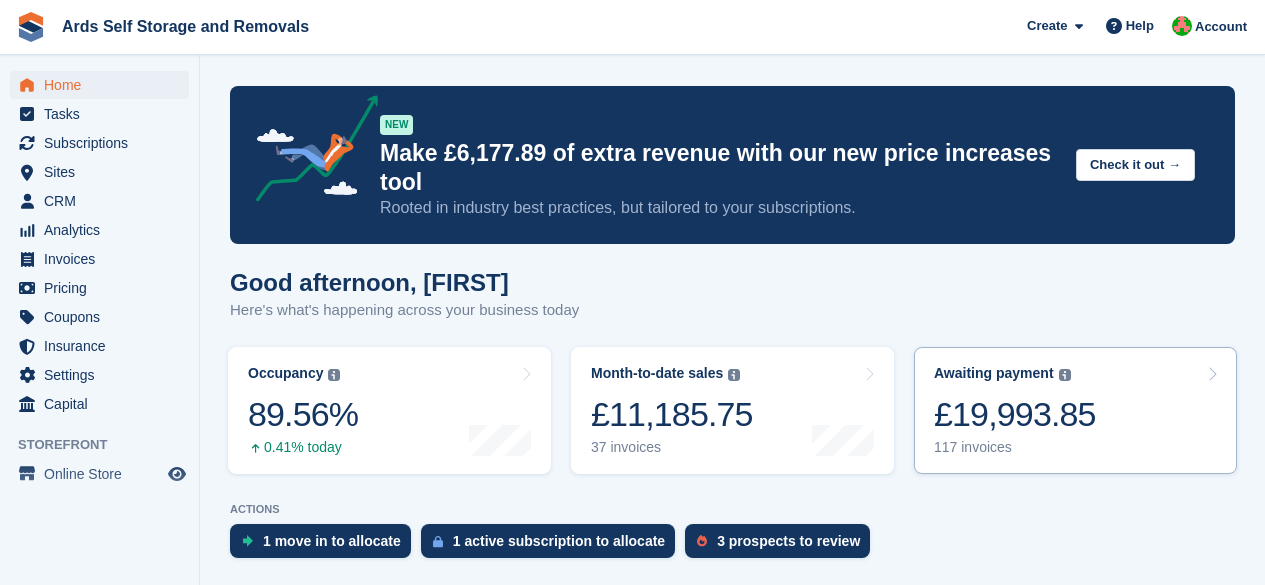 scroll, scrollTop: 0, scrollLeft: 0, axis: both 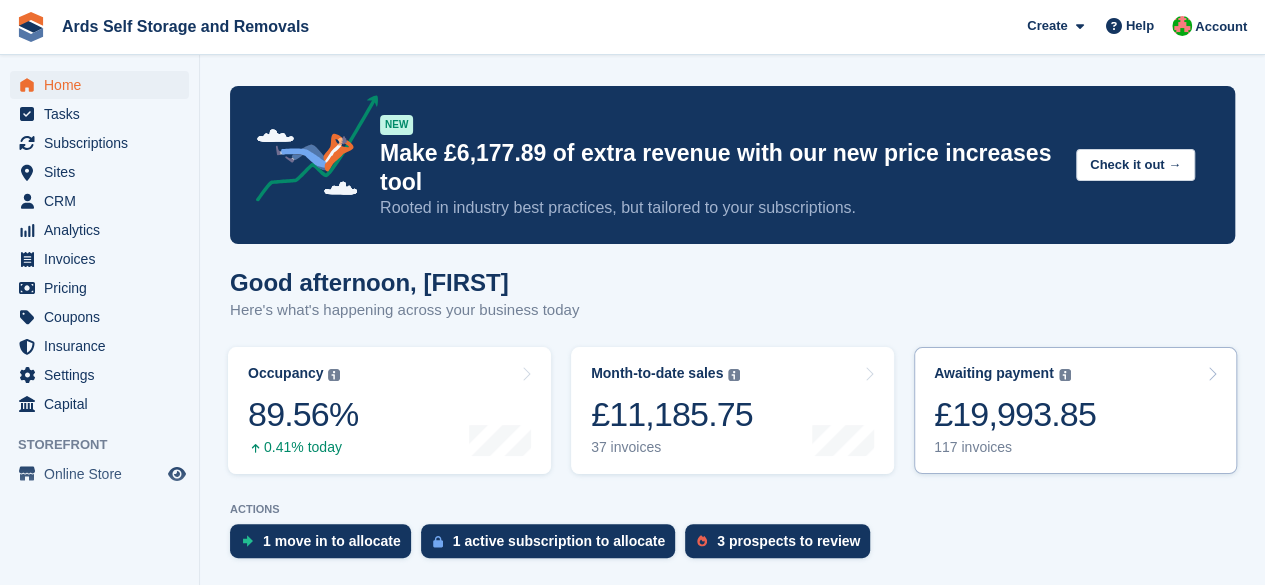 click on "£19,993.85" at bounding box center [1015, 414] 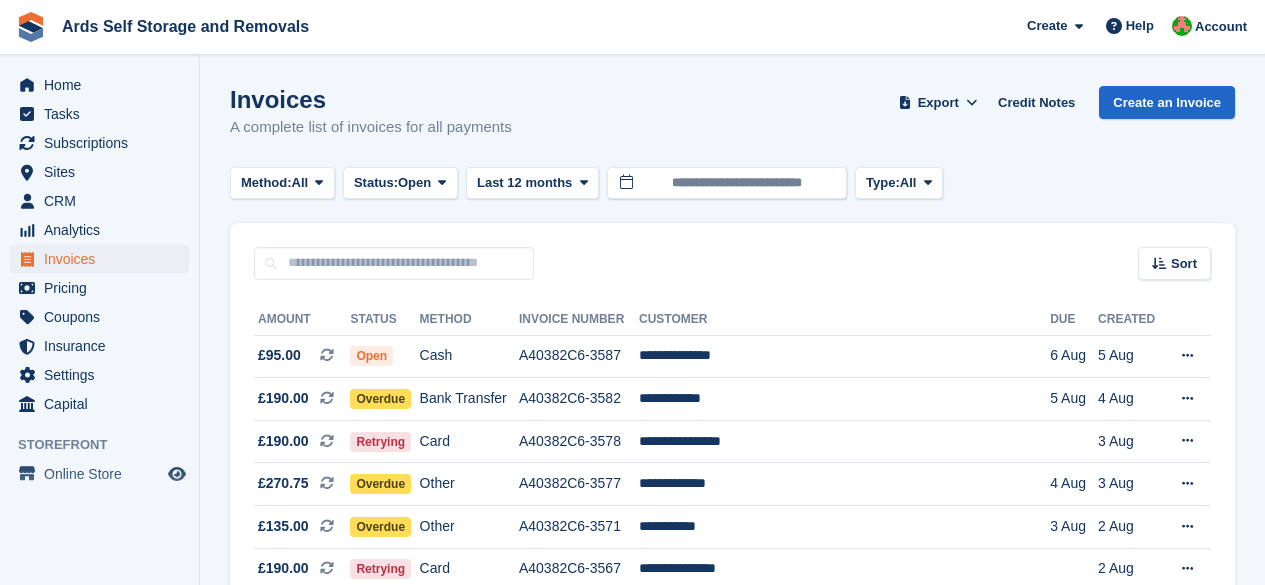 scroll, scrollTop: 0, scrollLeft: 0, axis: both 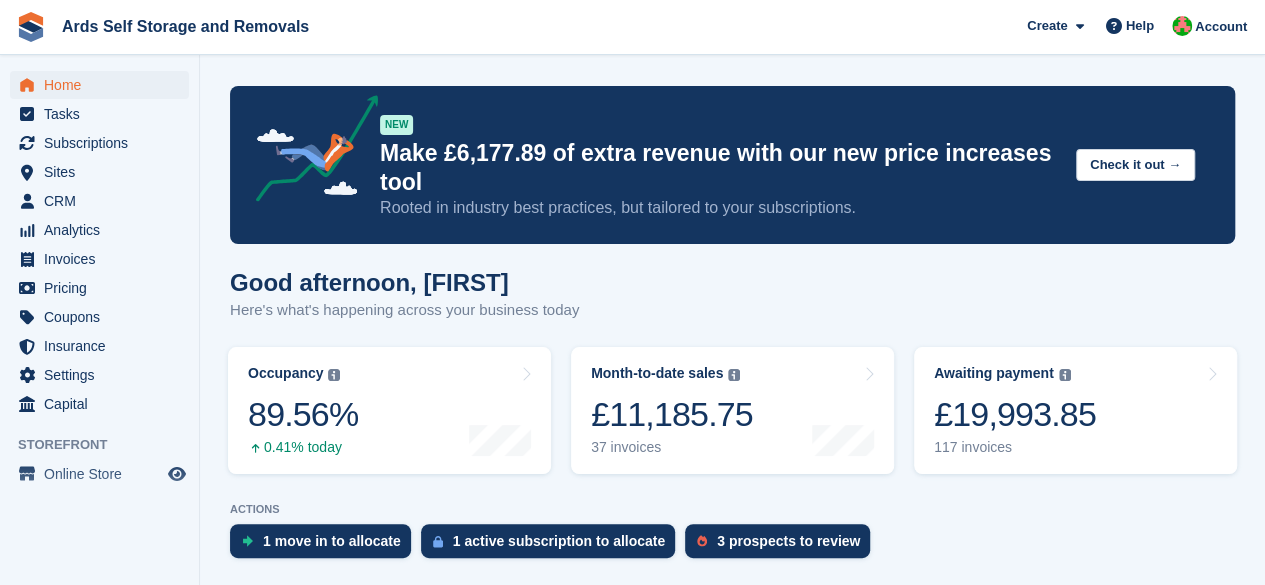 click on "£11,185.75" at bounding box center [672, 414] 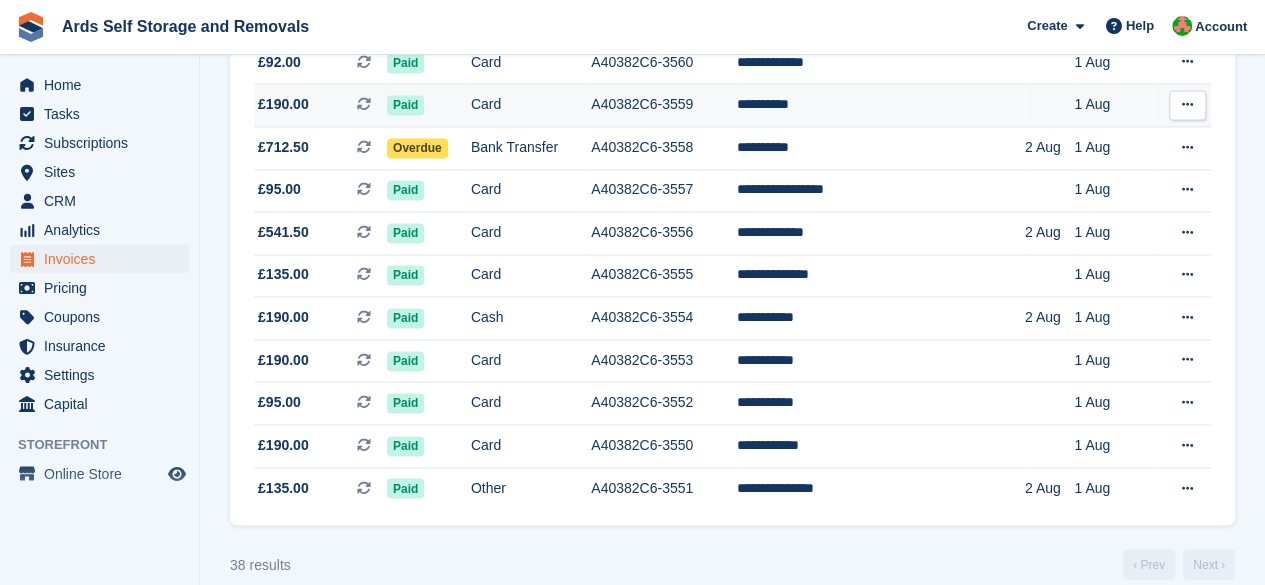 scroll, scrollTop: 1480, scrollLeft: 0, axis: vertical 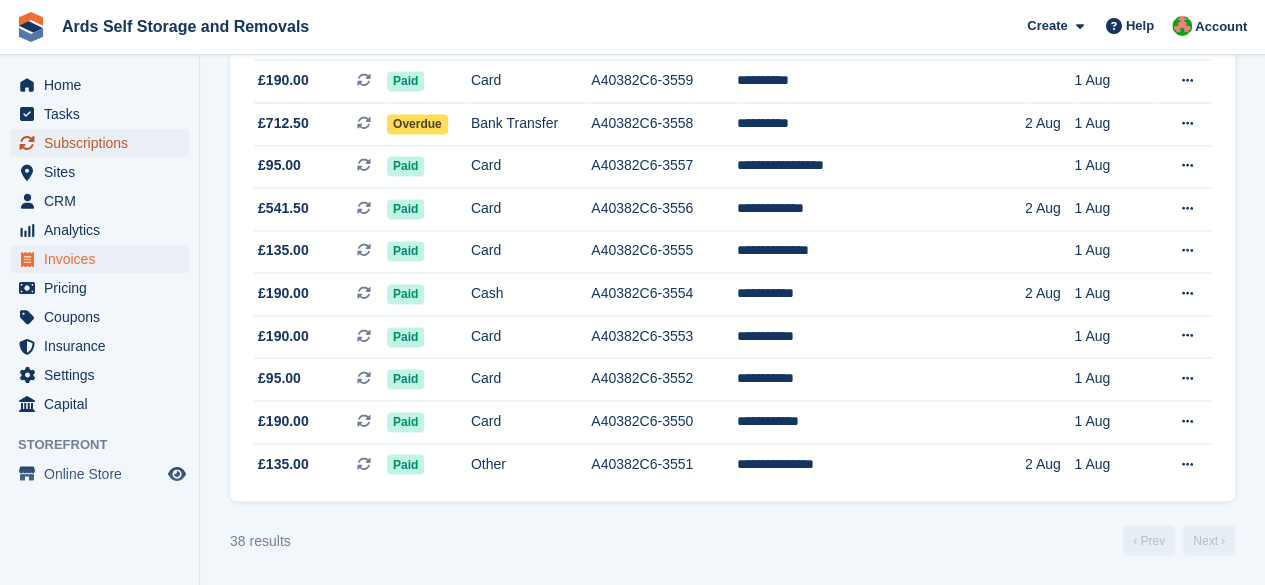 click on "Subscriptions" at bounding box center [104, 143] 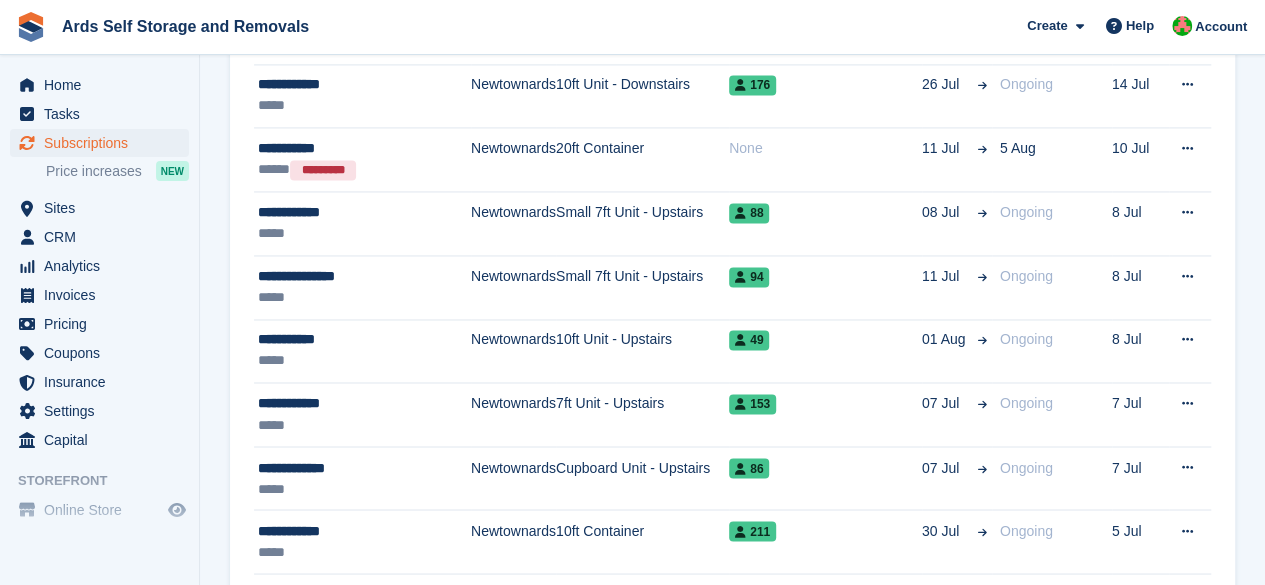 scroll, scrollTop: 0, scrollLeft: 0, axis: both 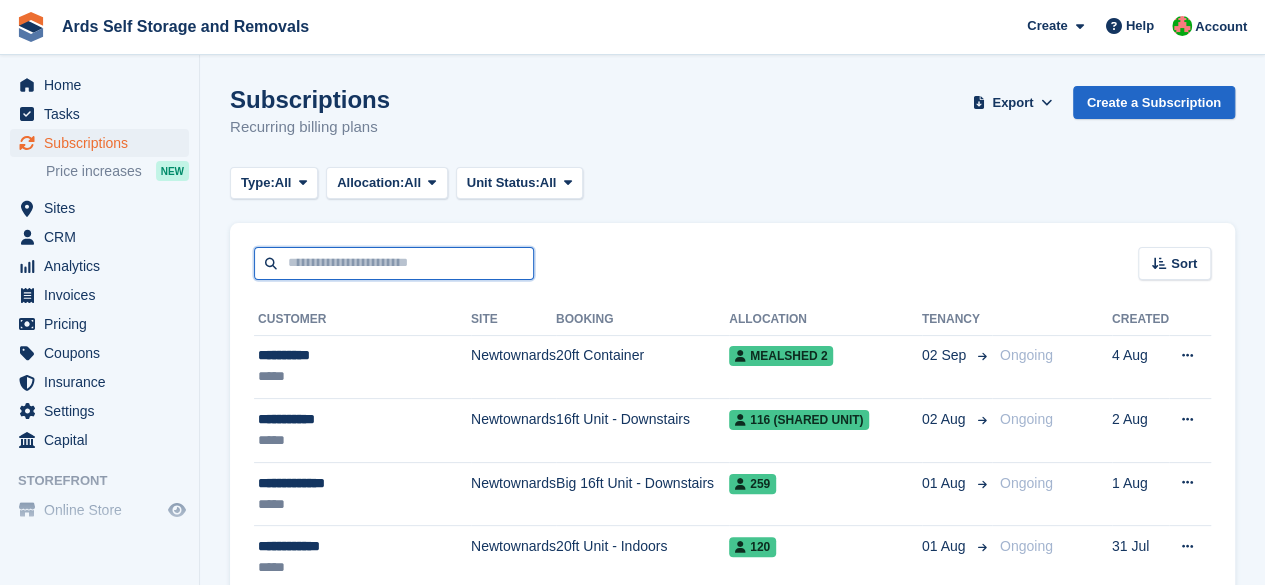 click at bounding box center [394, 263] 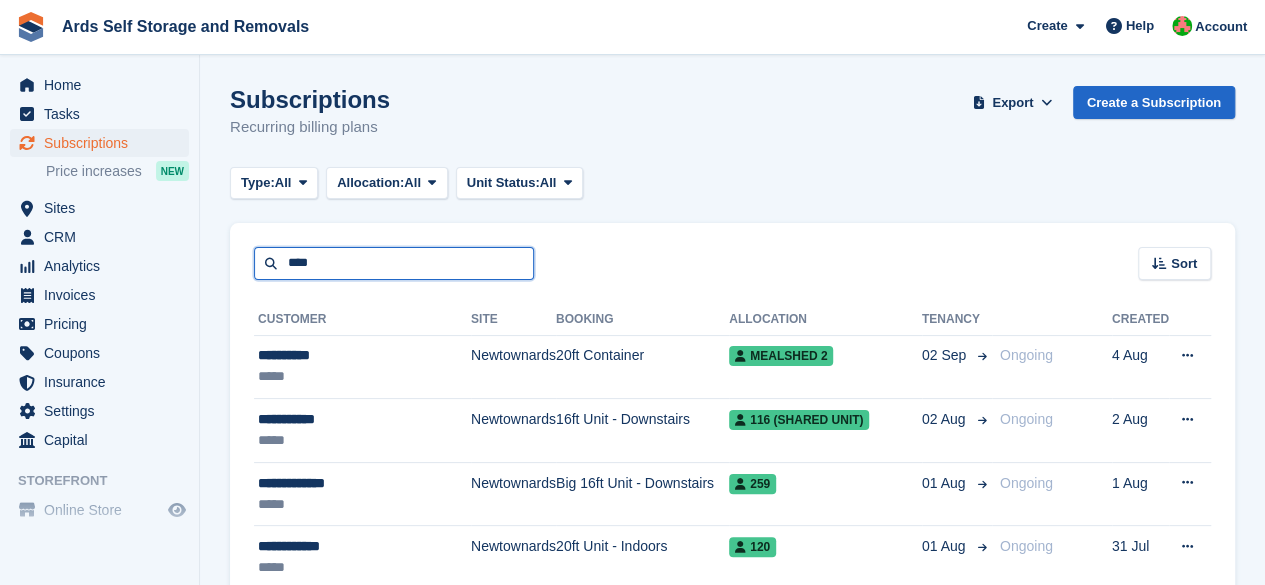 type on "****" 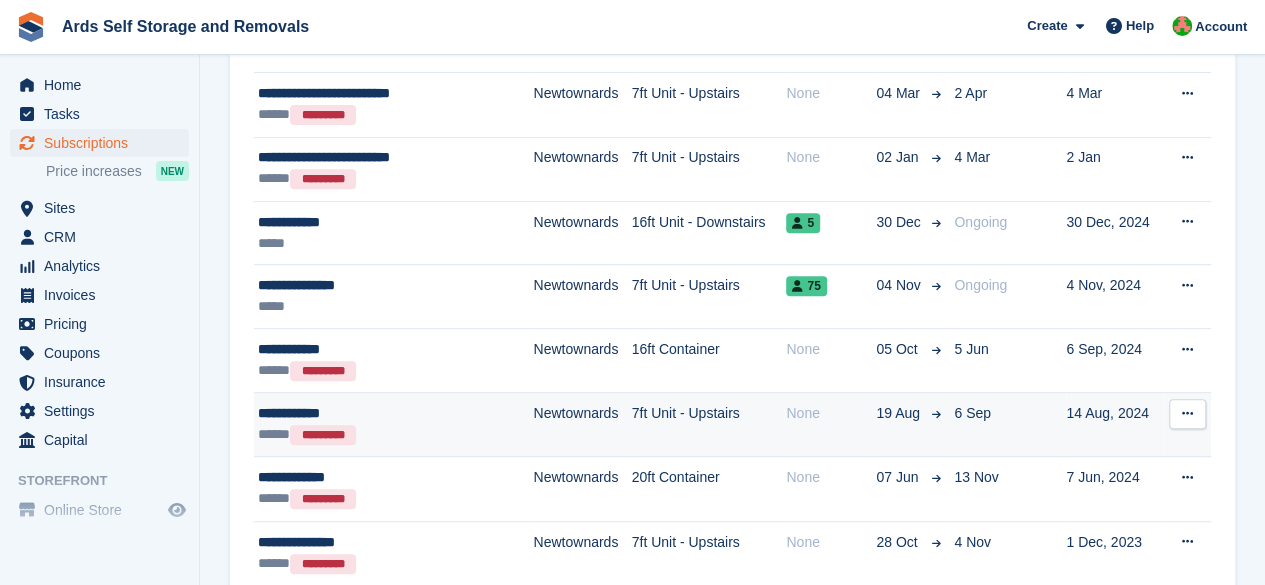 scroll, scrollTop: 400, scrollLeft: 0, axis: vertical 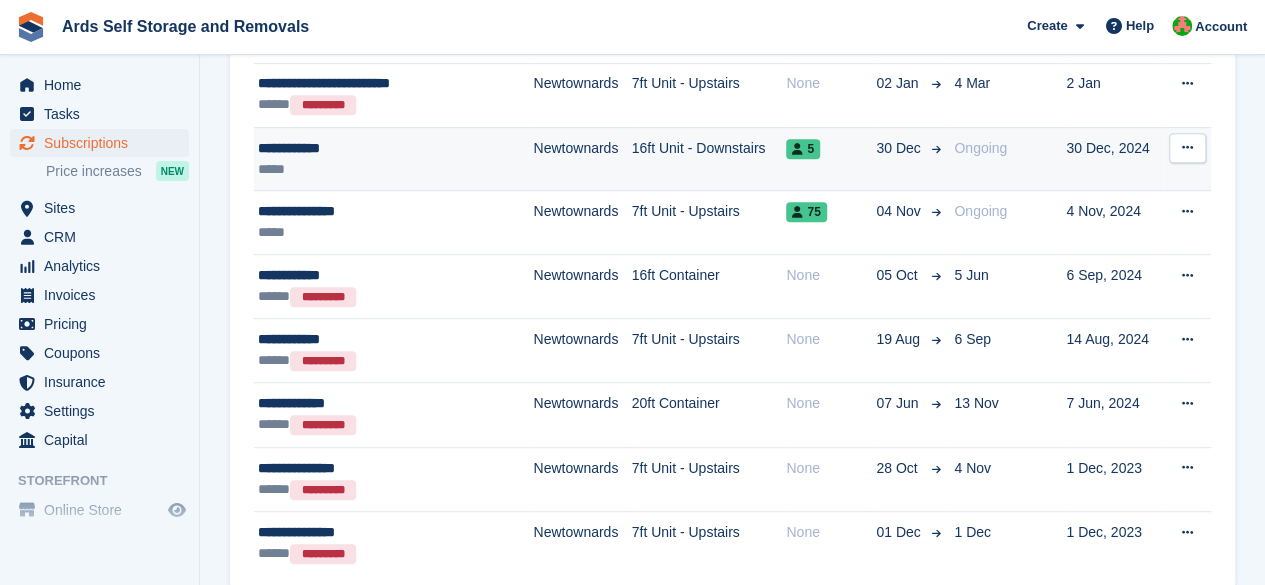 click on "*****" at bounding box center [377, 169] 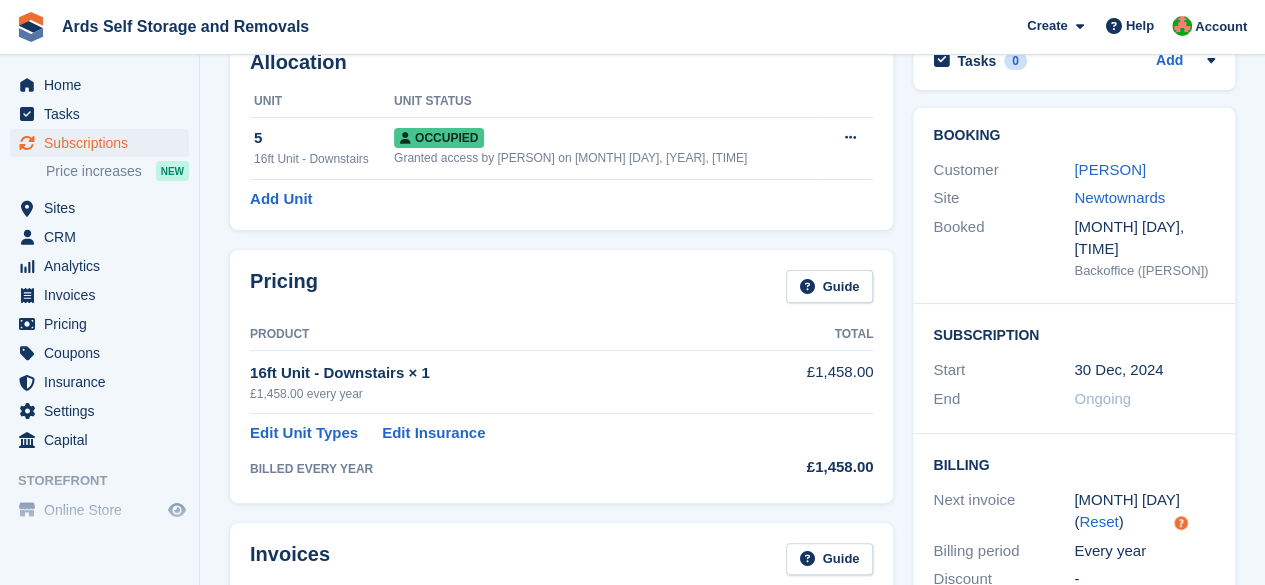 scroll, scrollTop: 100, scrollLeft: 0, axis: vertical 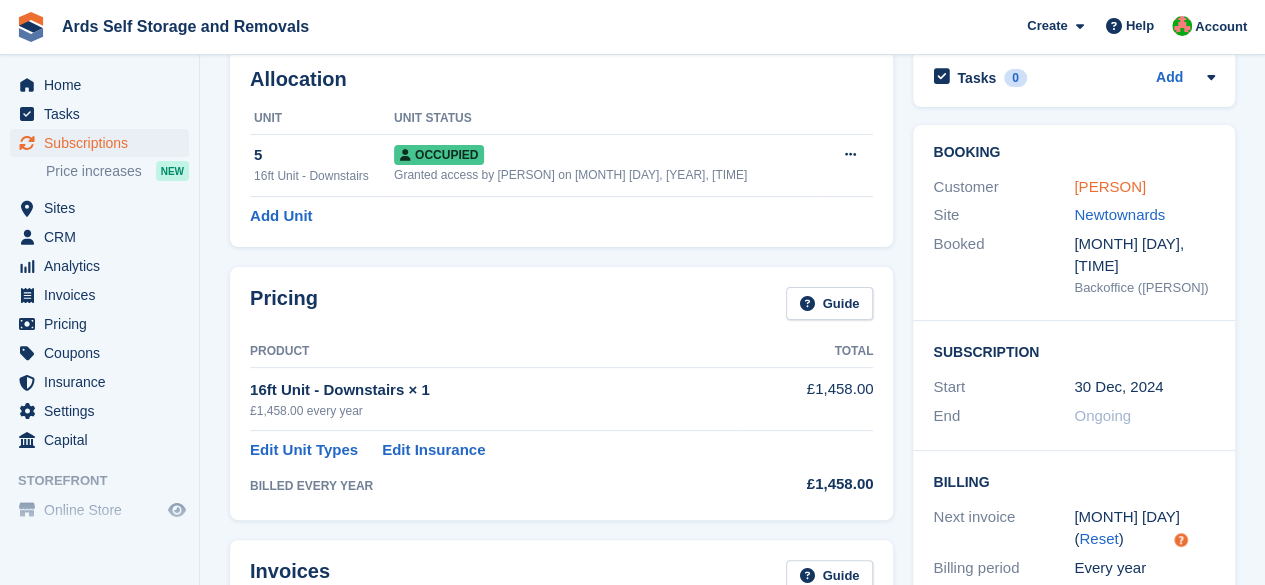 click on "[PERSON]" at bounding box center (1110, 186) 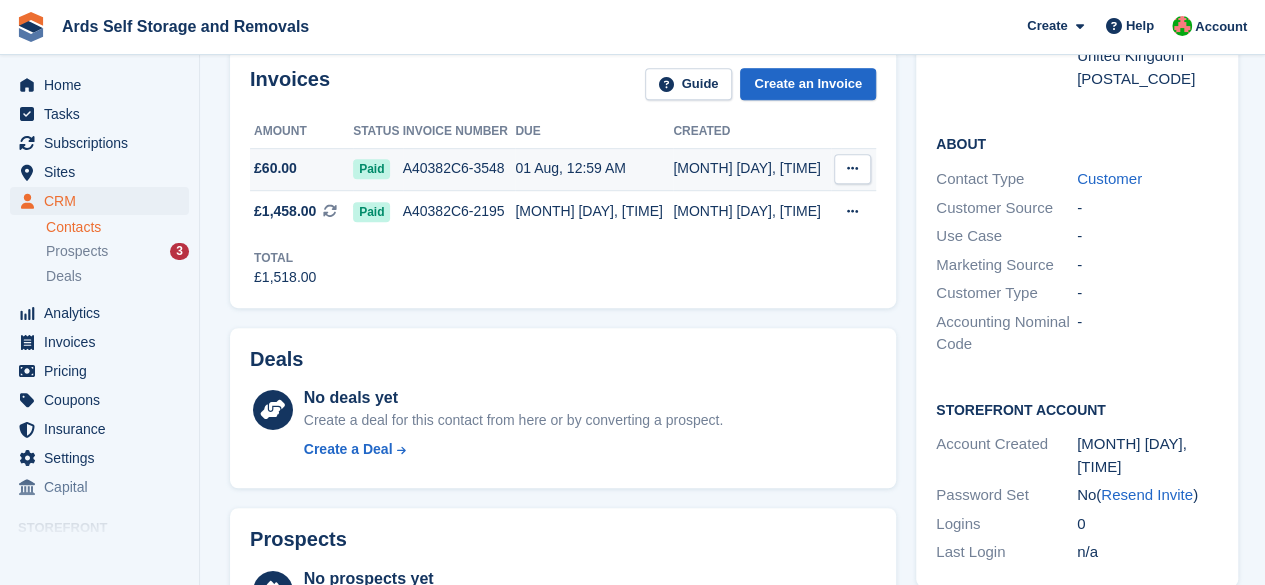 scroll, scrollTop: 0, scrollLeft: 0, axis: both 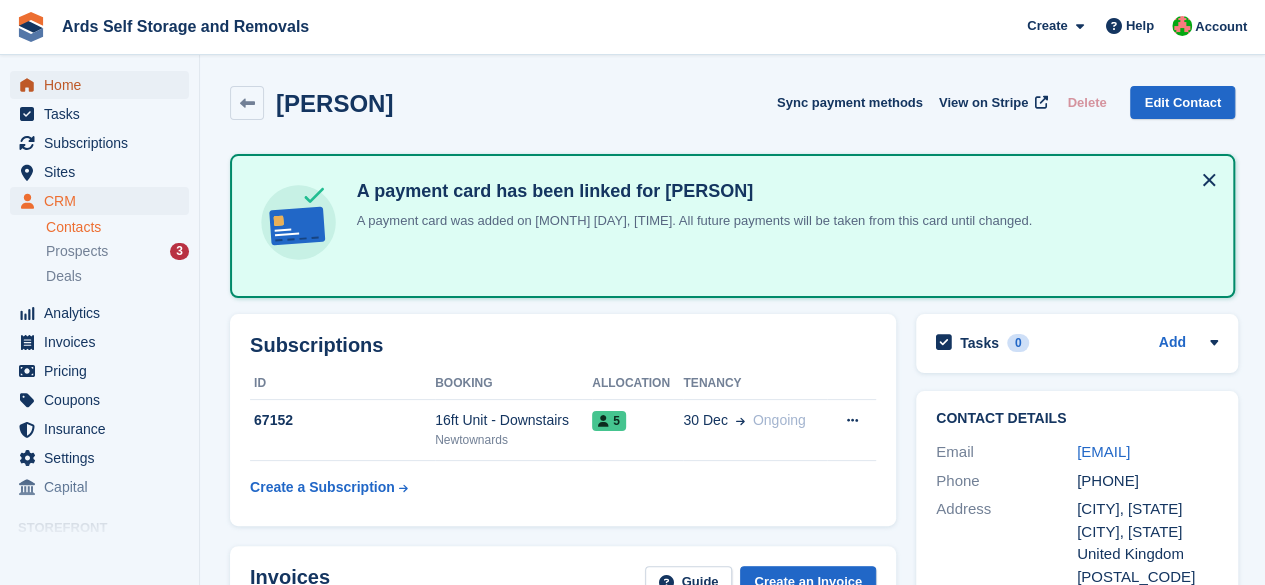 click on "Home" at bounding box center [104, 85] 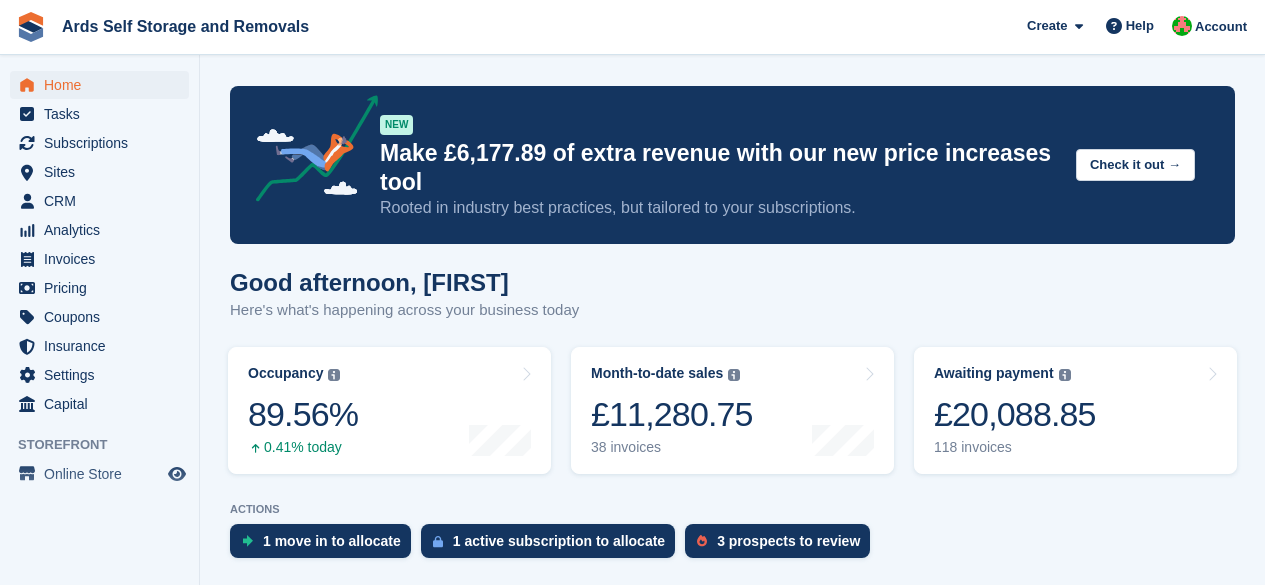 scroll, scrollTop: 0, scrollLeft: 0, axis: both 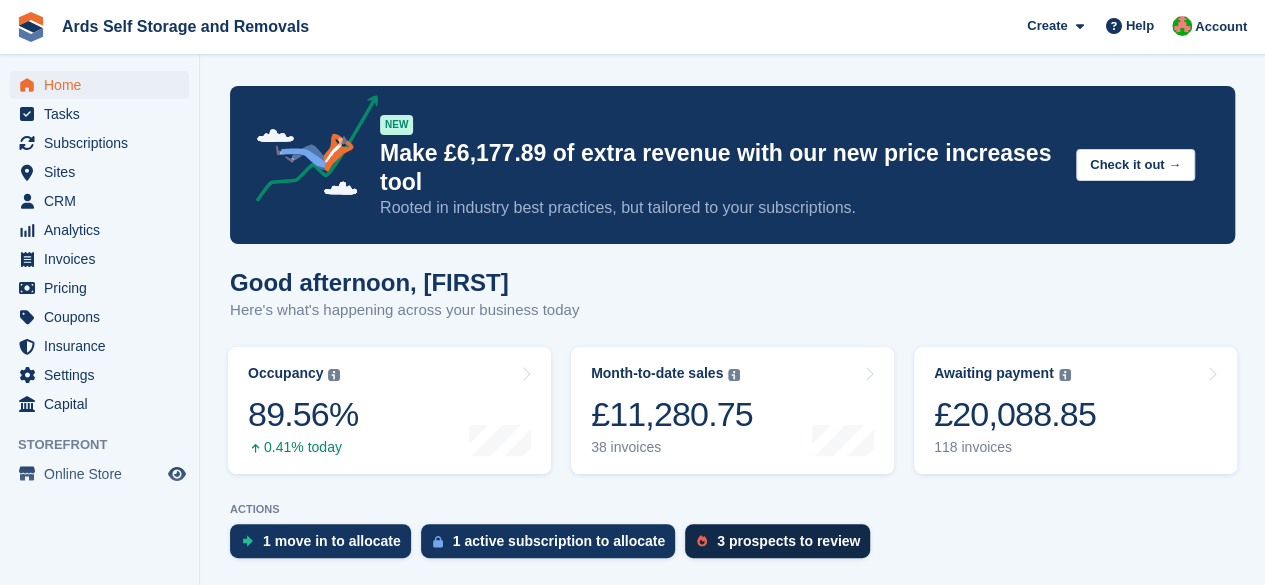 click on "3
prospects to review" at bounding box center [777, 541] 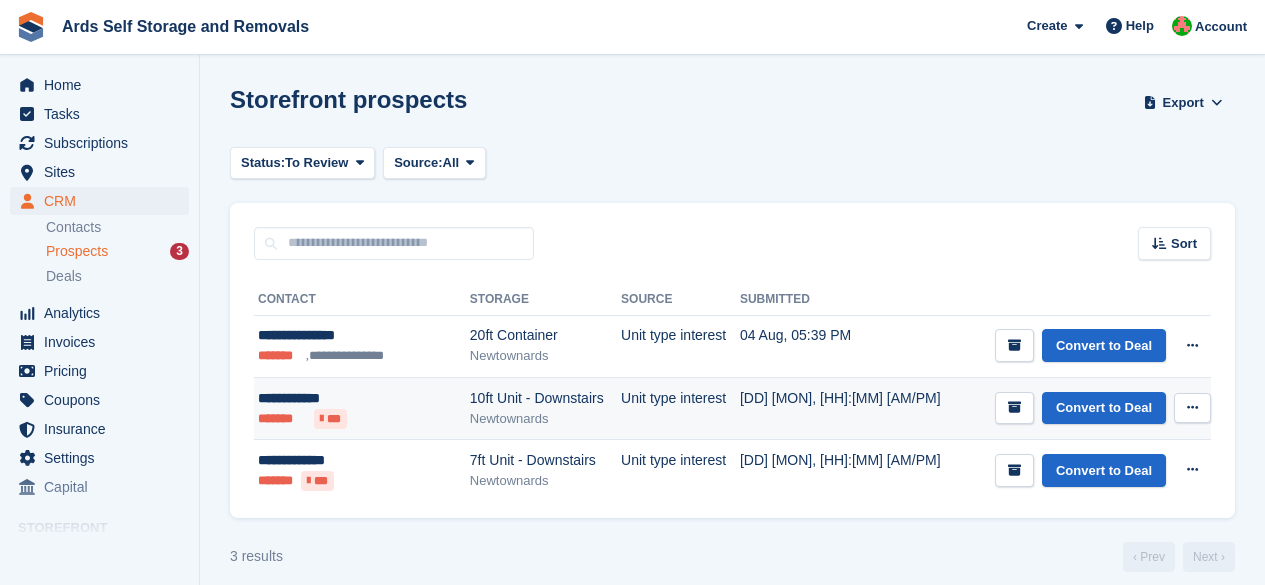 scroll, scrollTop: 0, scrollLeft: 0, axis: both 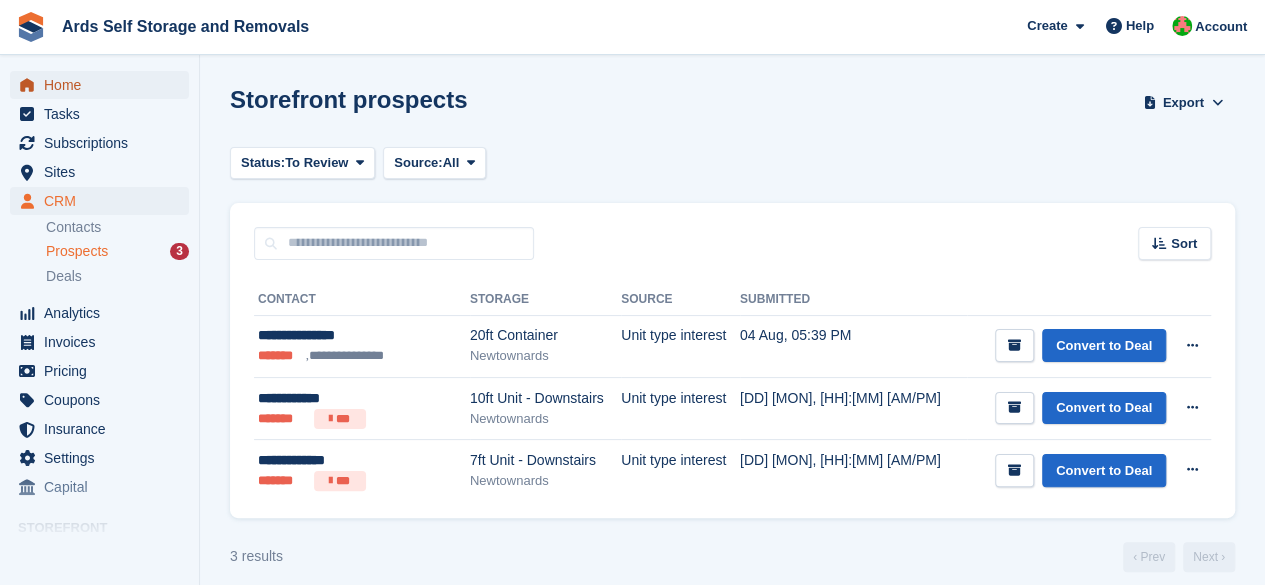 click on "Home" at bounding box center (104, 85) 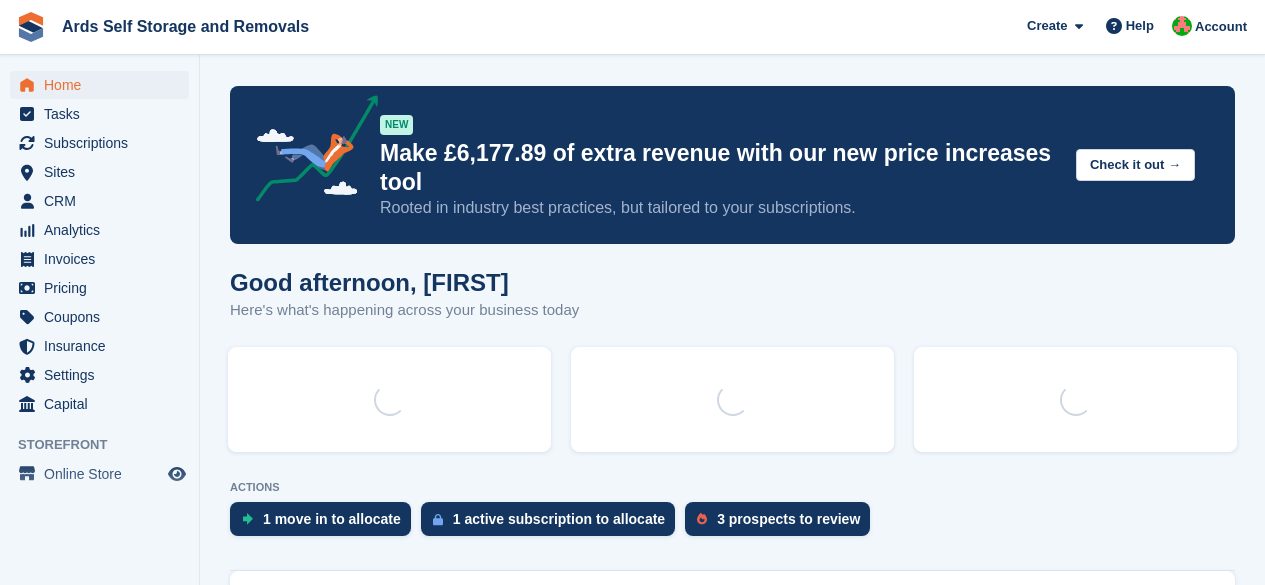 scroll, scrollTop: 0, scrollLeft: 0, axis: both 